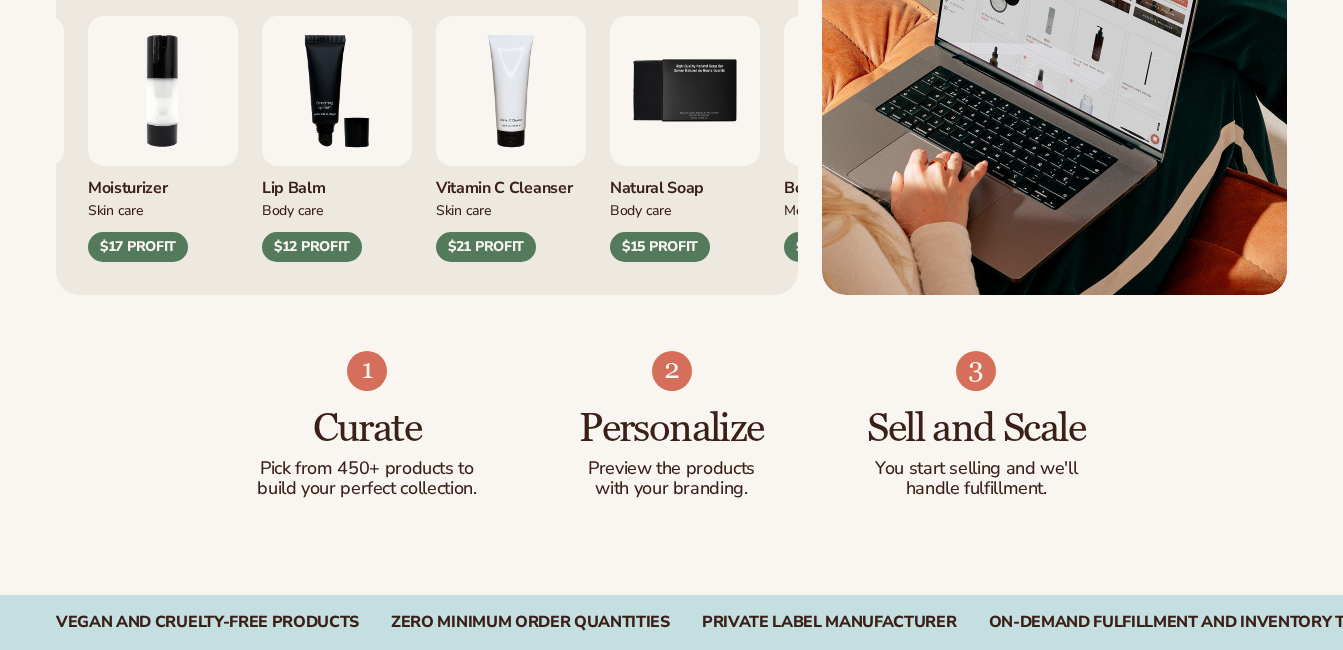 scroll, scrollTop: 1305, scrollLeft: 0, axis: vertical 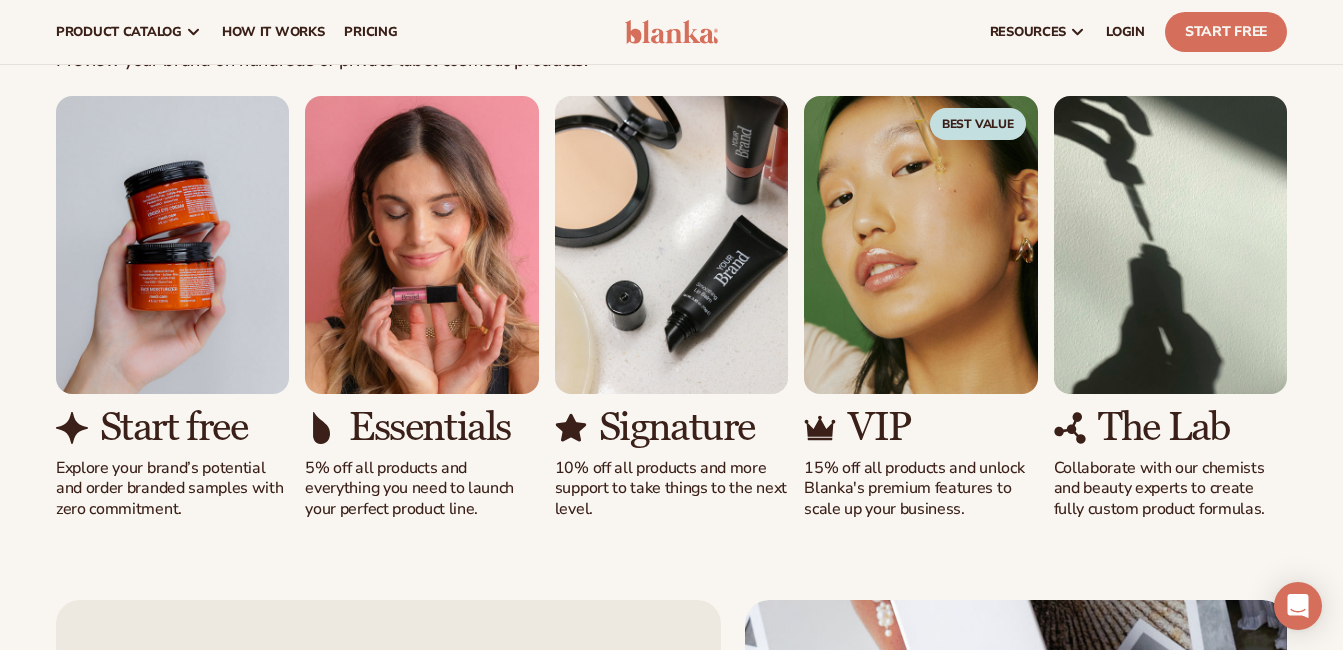 click at bounding box center [172, 245] 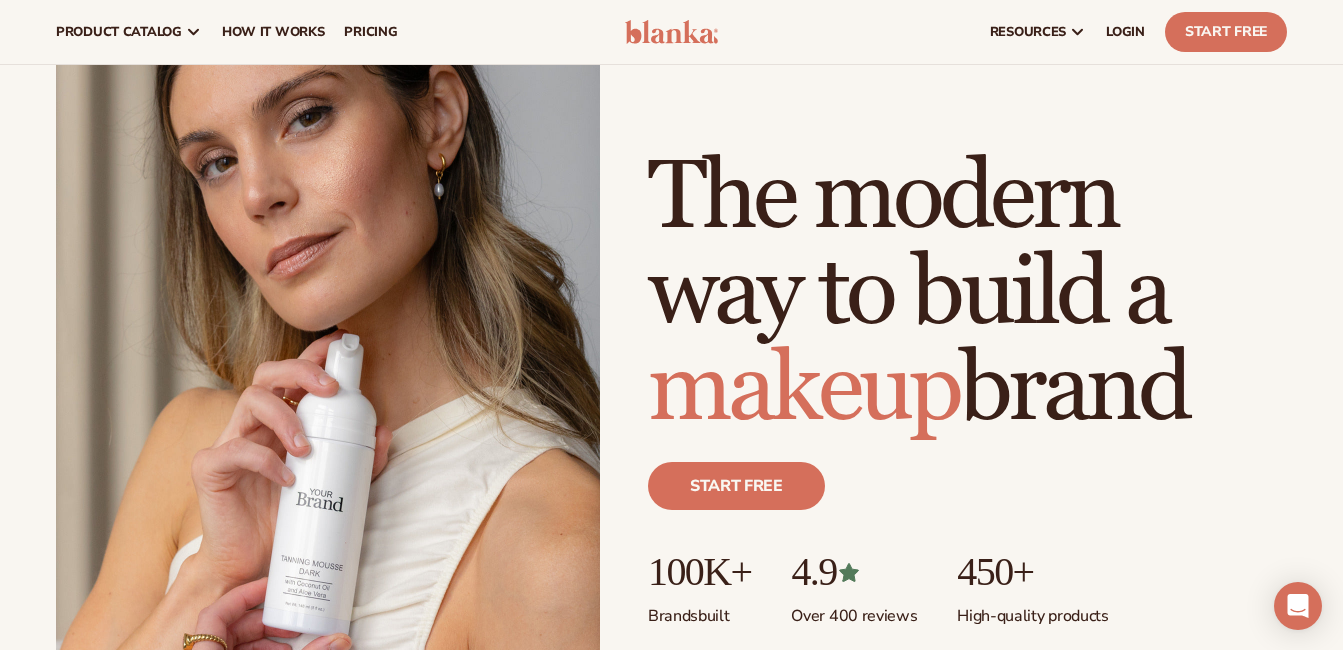 scroll, scrollTop: 103, scrollLeft: 0, axis: vertical 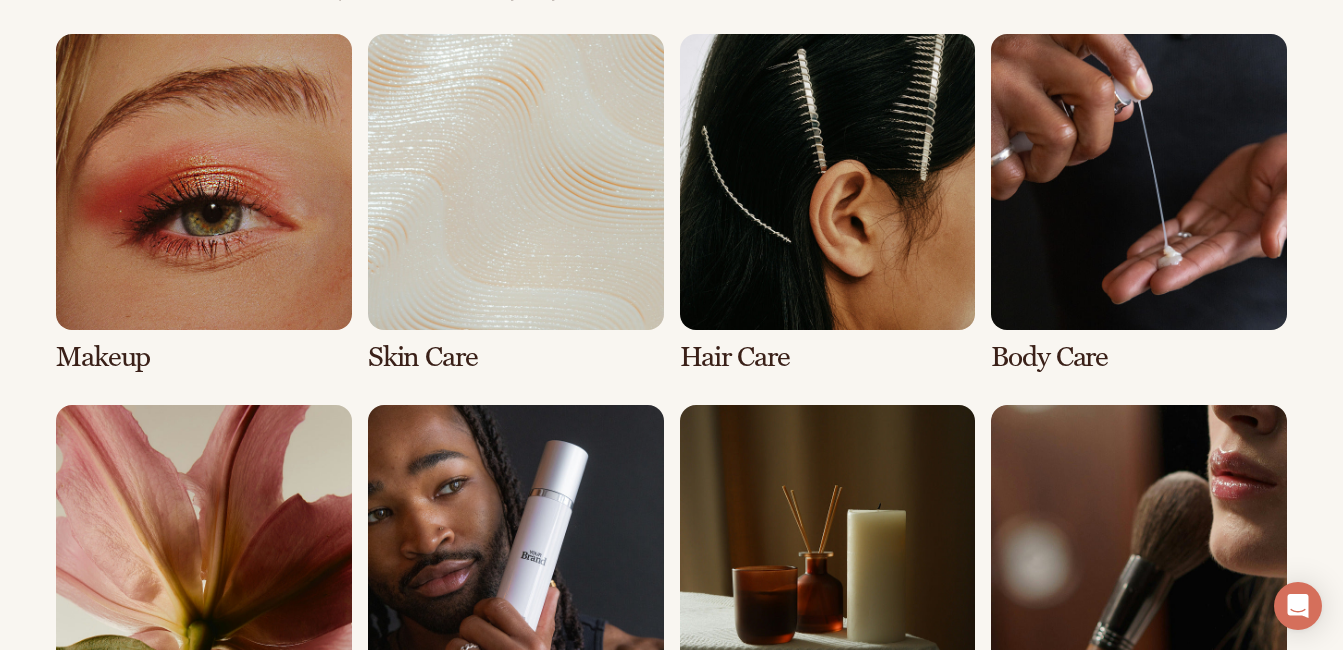 click at bounding box center [516, 203] 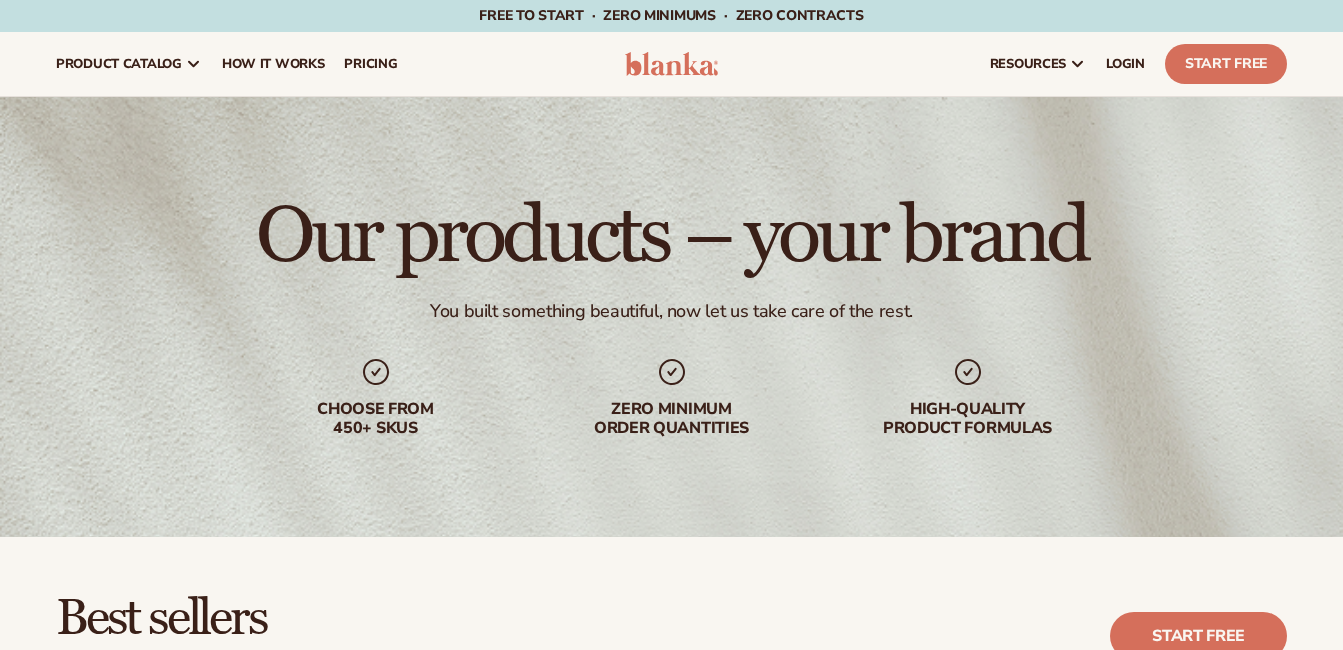 scroll, scrollTop: 0, scrollLeft: 0, axis: both 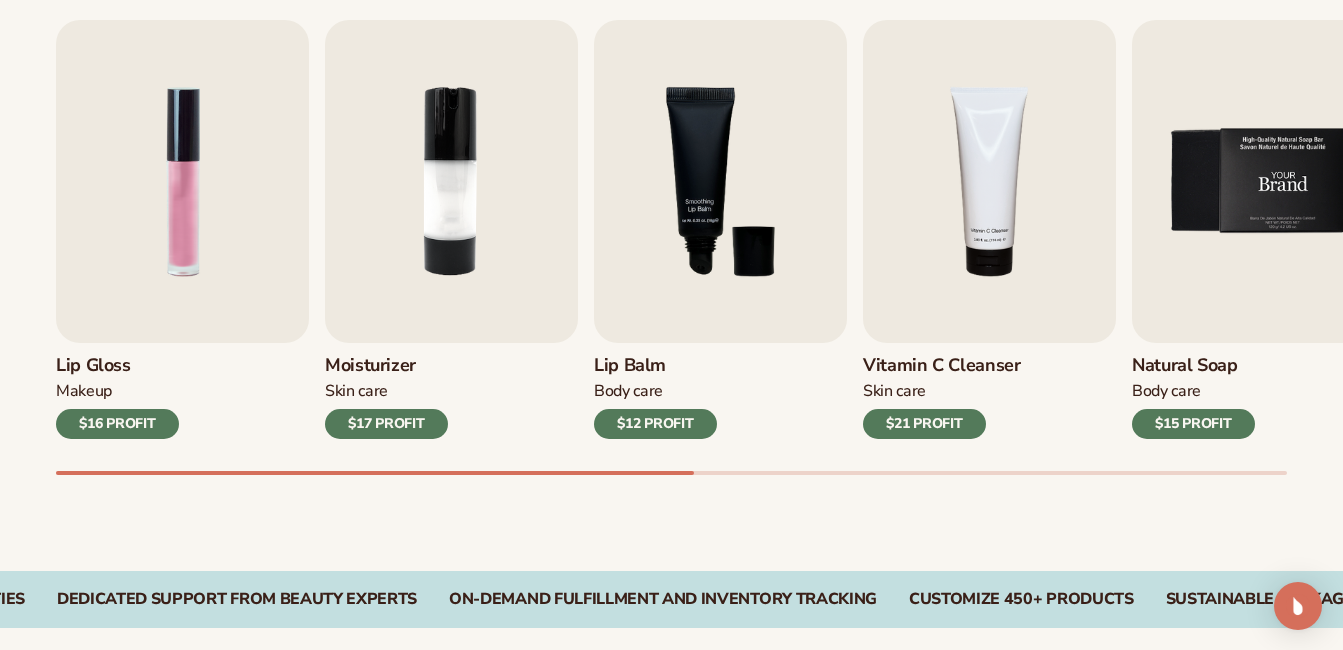 click at bounding box center (1258, 181) 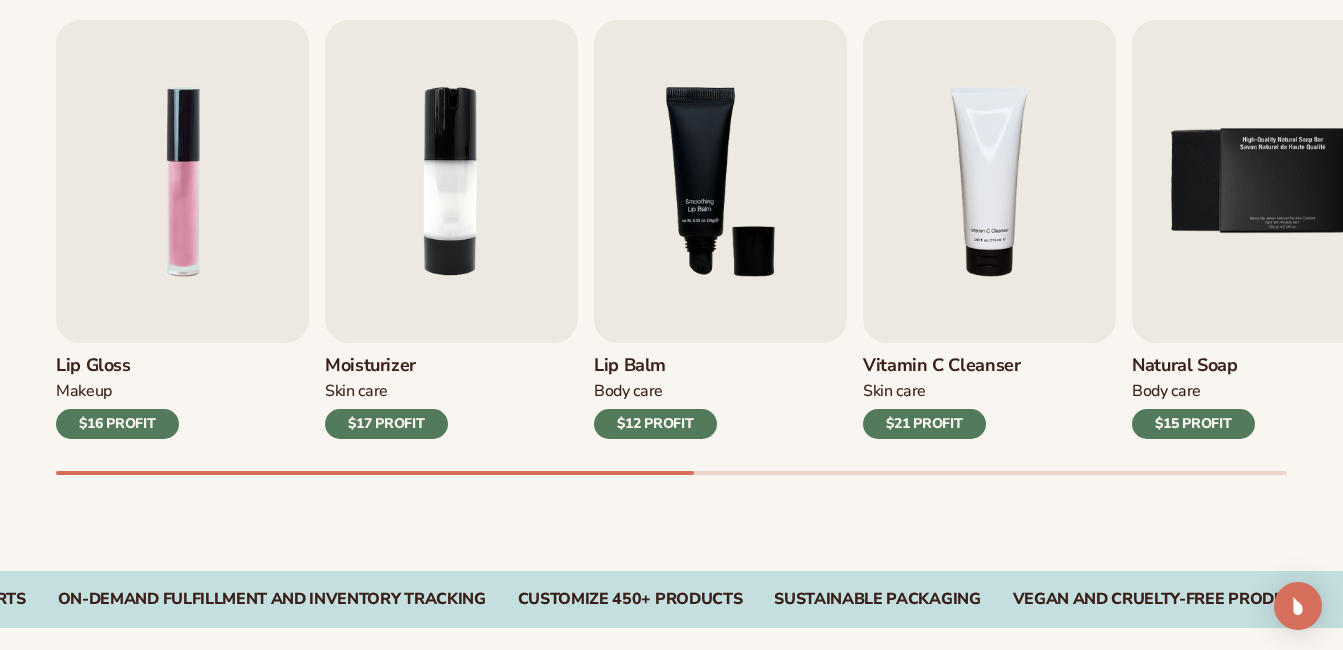 click on "Natural Soap" at bounding box center (1193, 366) 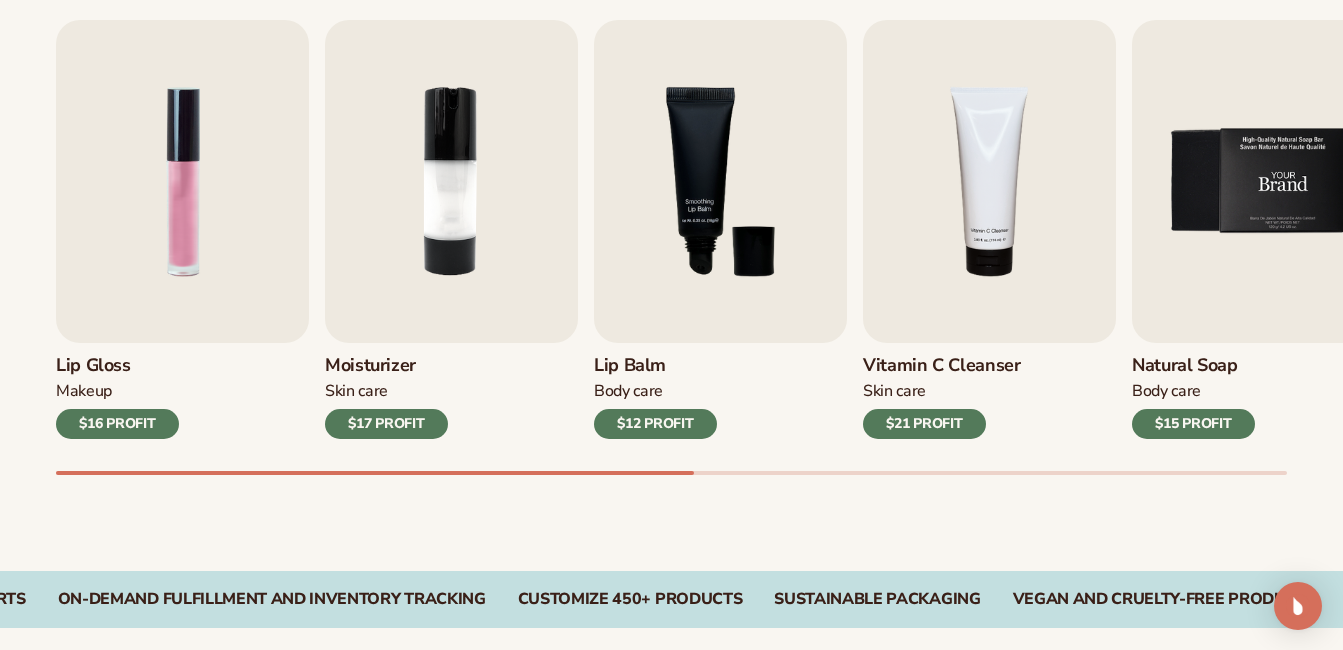 click at bounding box center [1258, 181] 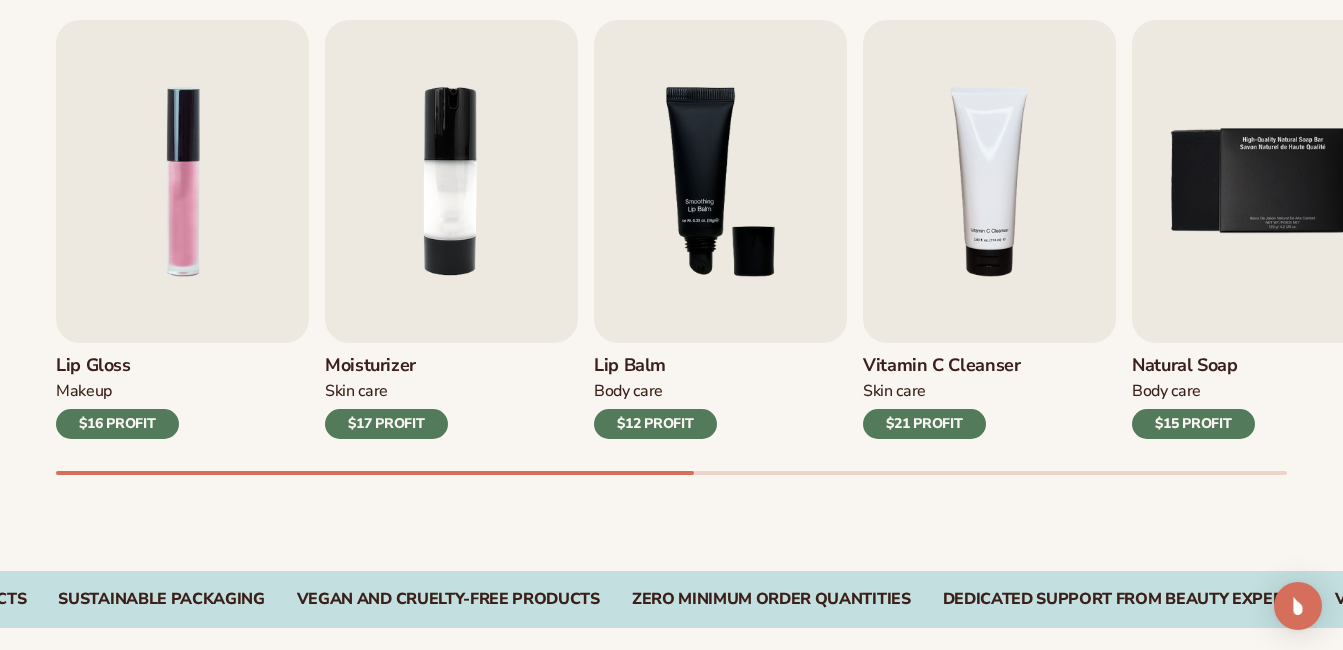 click on "Best sellers Private label products to start your beauty and self care line today.
Start free
Lip Gloss
Makeup
$16 PROFIT
Moisturizer
Skin Care
$17 PROFIT
Body Care Makeup" at bounding box center [671, 212] 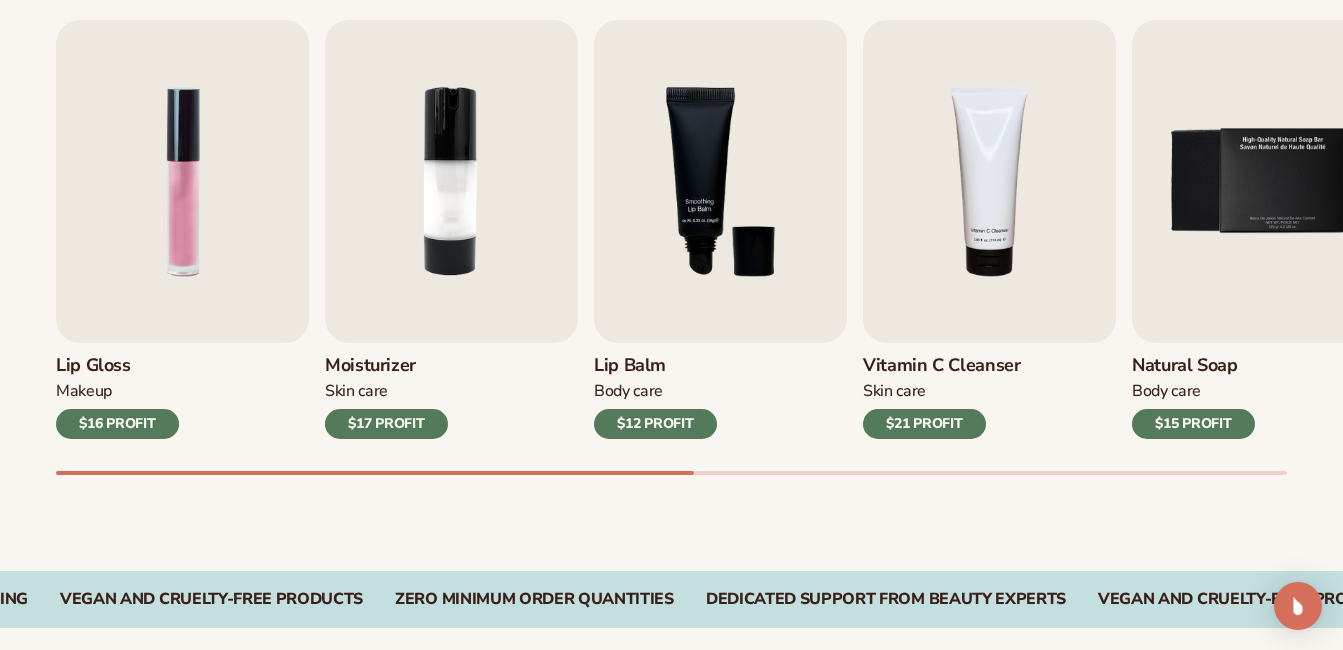 click on "Natural Soap" at bounding box center (1193, 366) 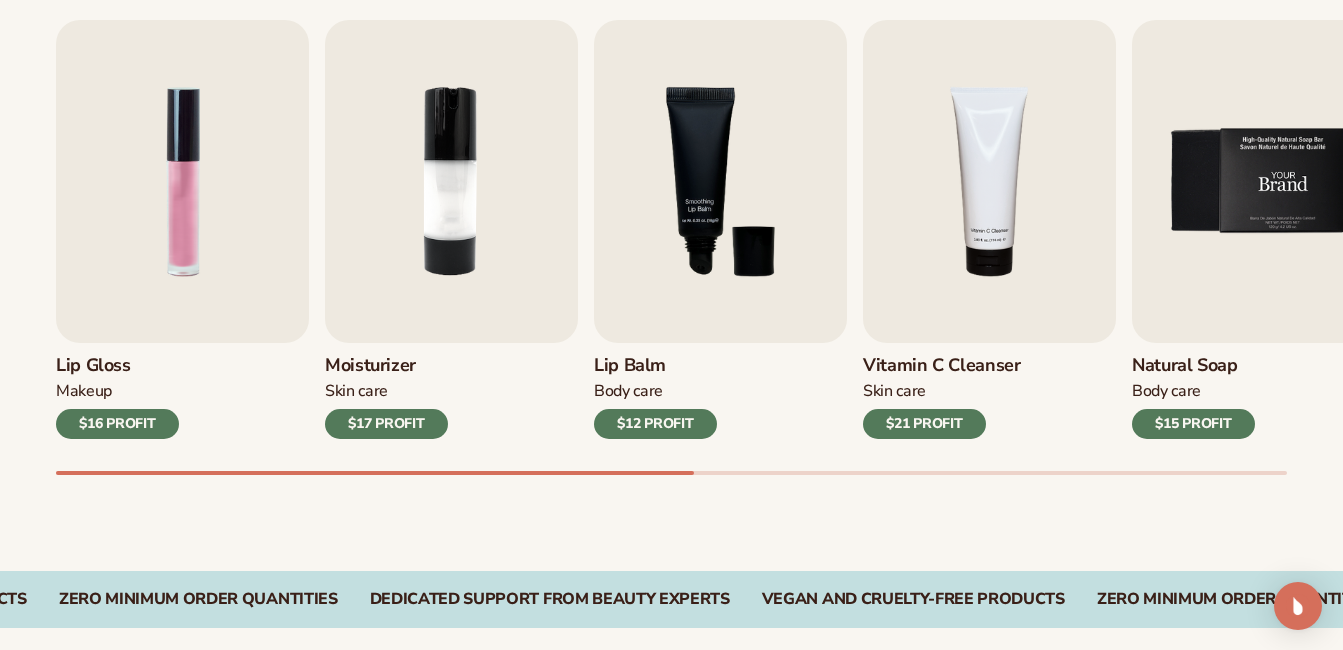 click at bounding box center [1258, 181] 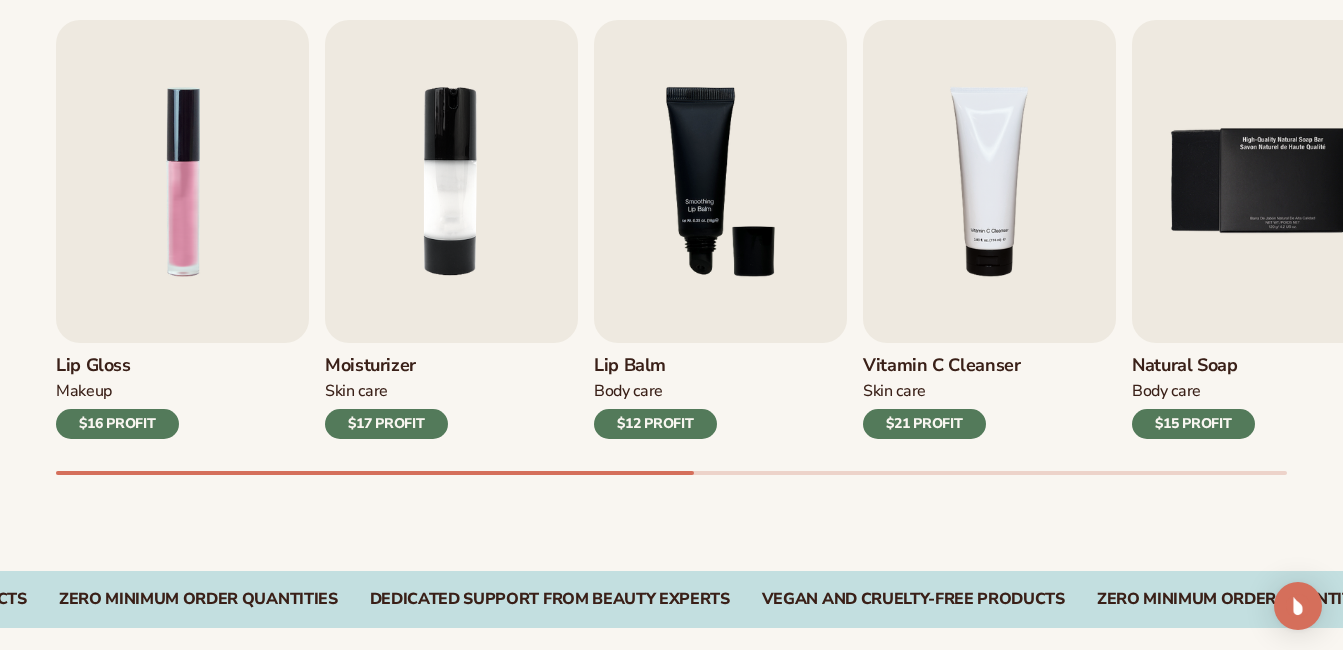 click on "$15 PROFIT" at bounding box center [1193, 424] 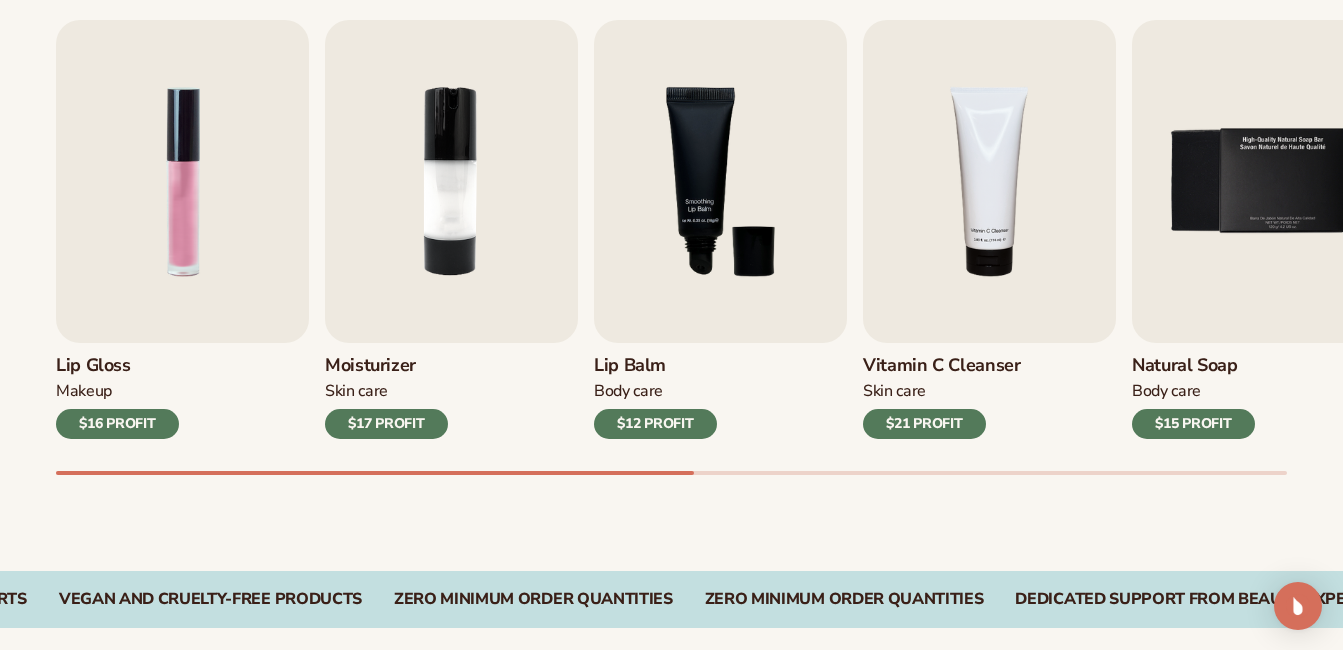 click on "$15 PROFIT" at bounding box center [1193, 424] 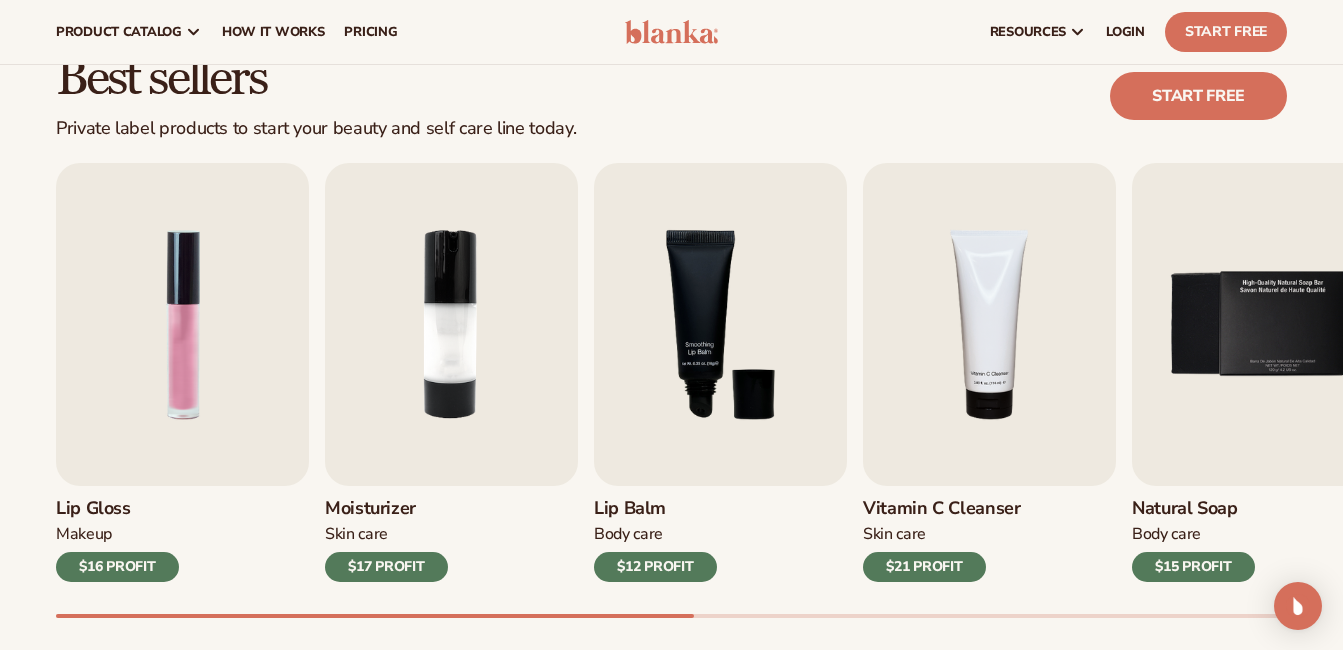 scroll, scrollTop: 524, scrollLeft: 0, axis: vertical 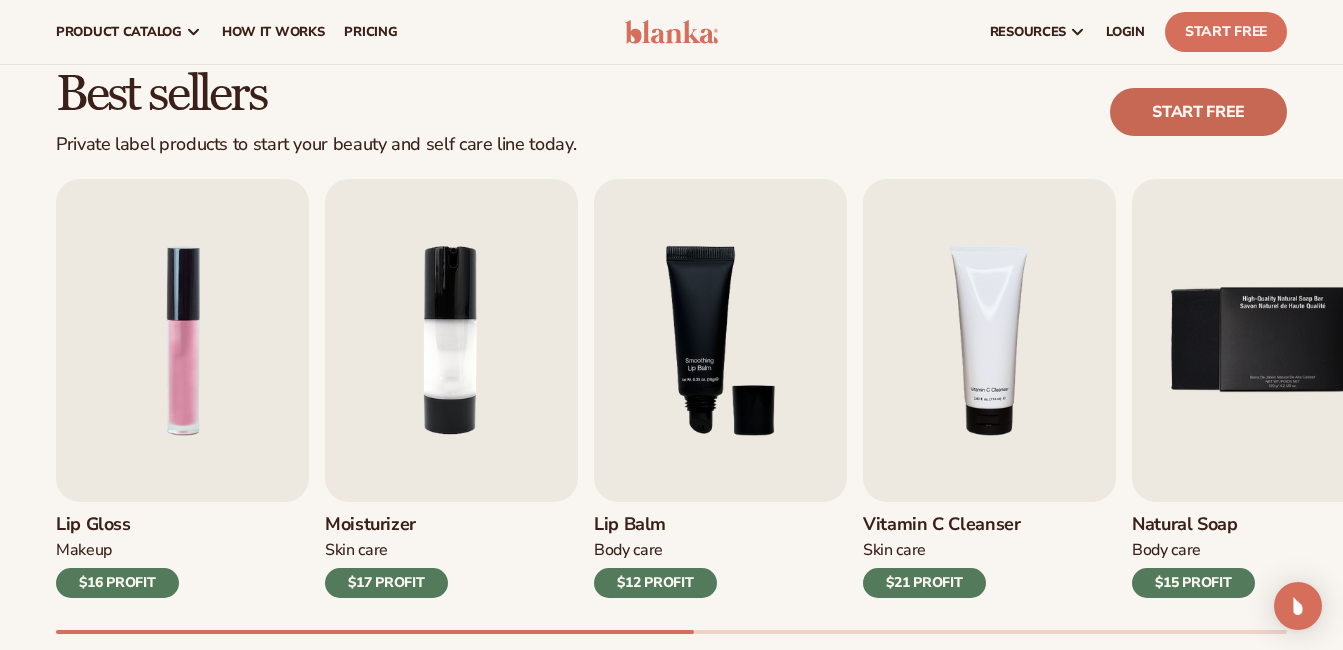 click on "Start free" at bounding box center (1198, 112) 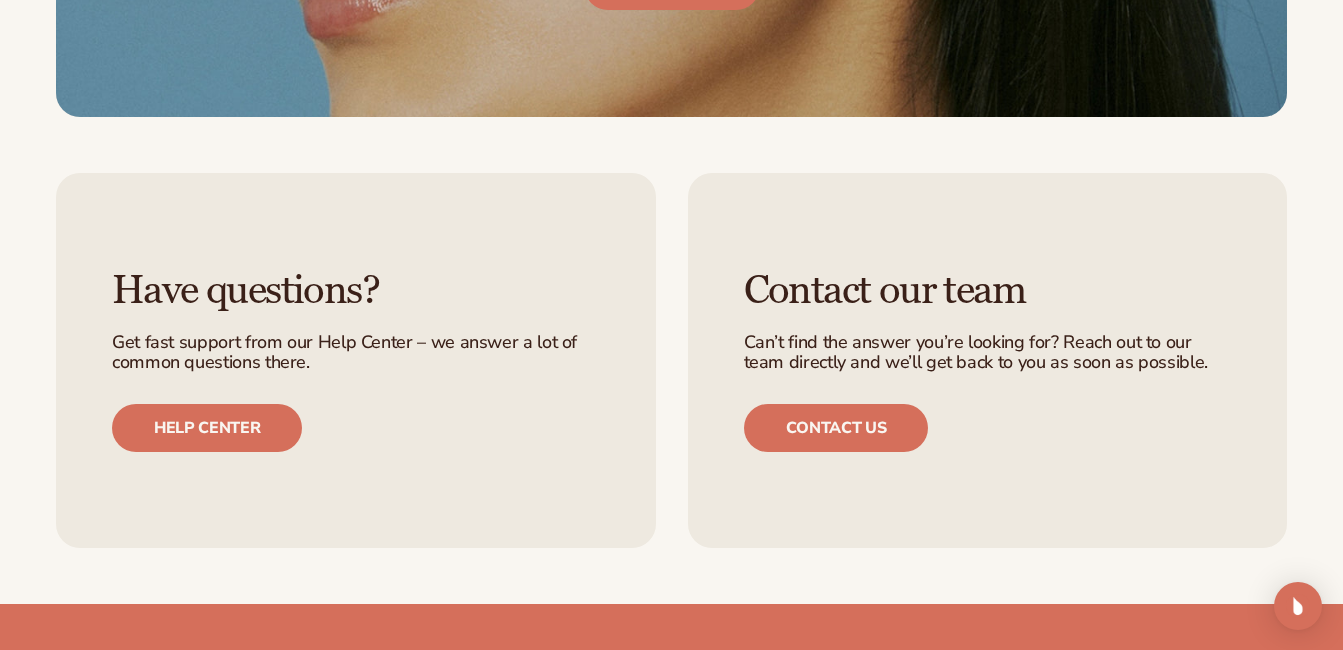 scroll, scrollTop: 3658, scrollLeft: 0, axis: vertical 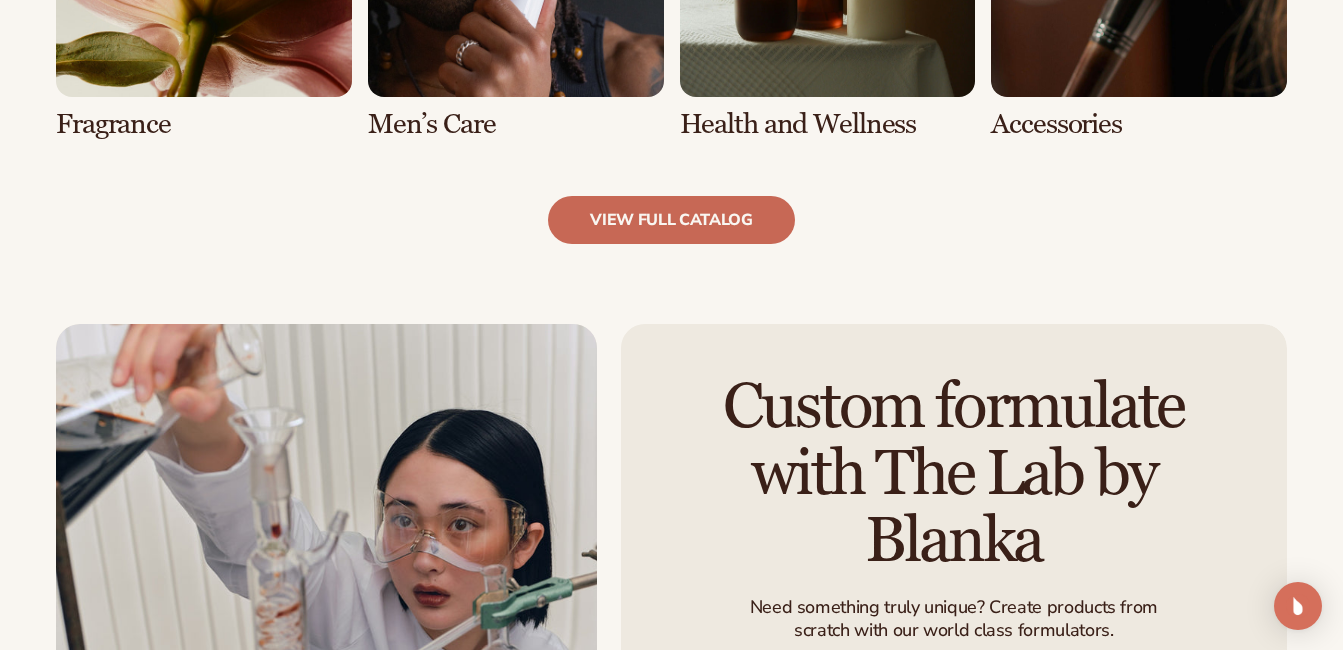 click on "view full catalog" at bounding box center (671, 220) 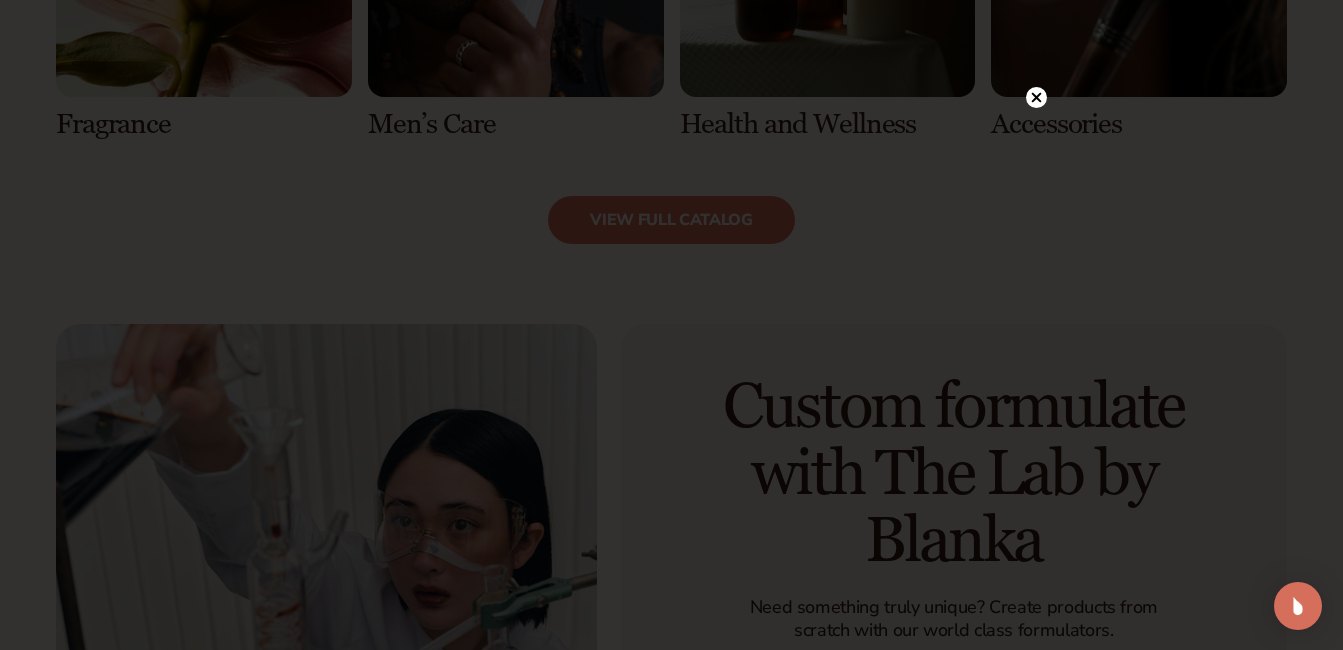 click 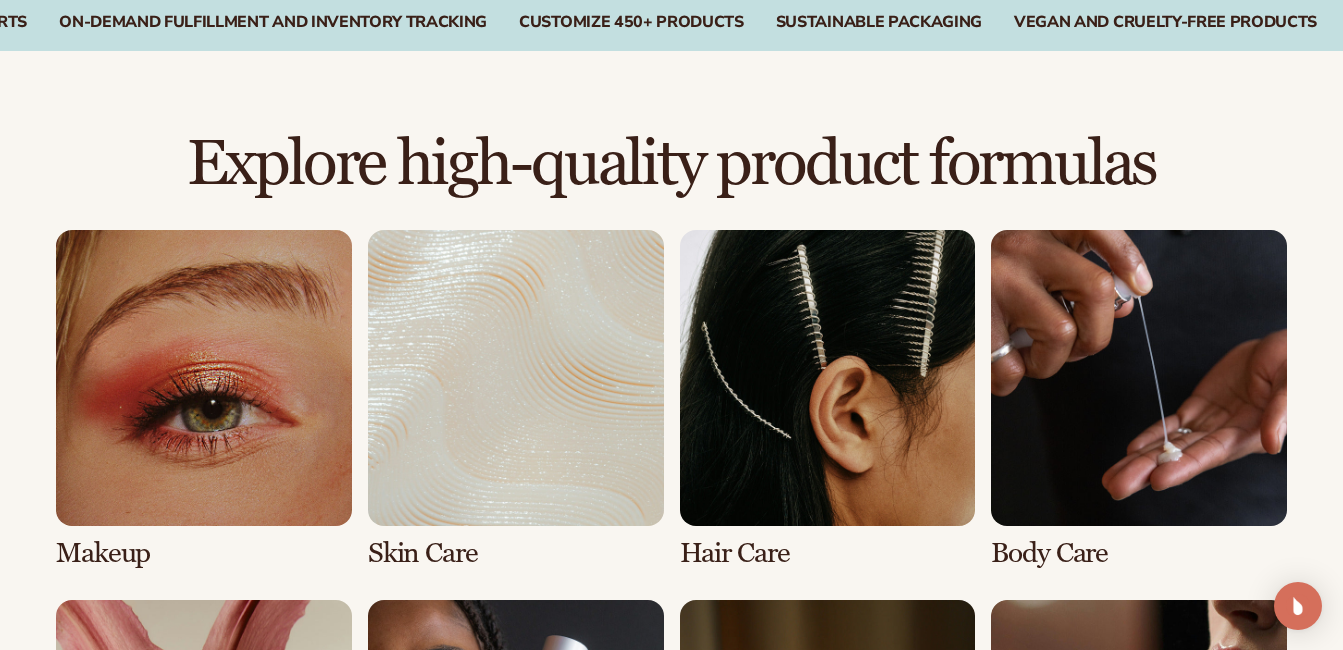 scroll, scrollTop: 1357, scrollLeft: 0, axis: vertical 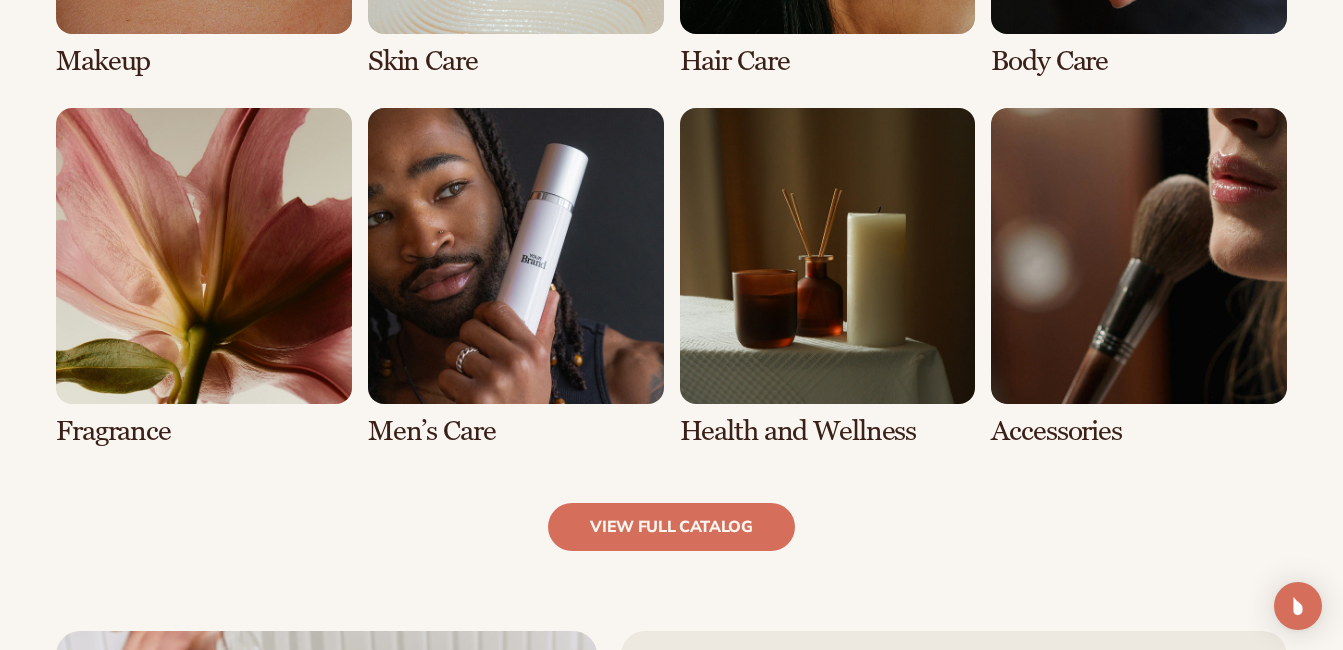 click at bounding box center [828, 277] 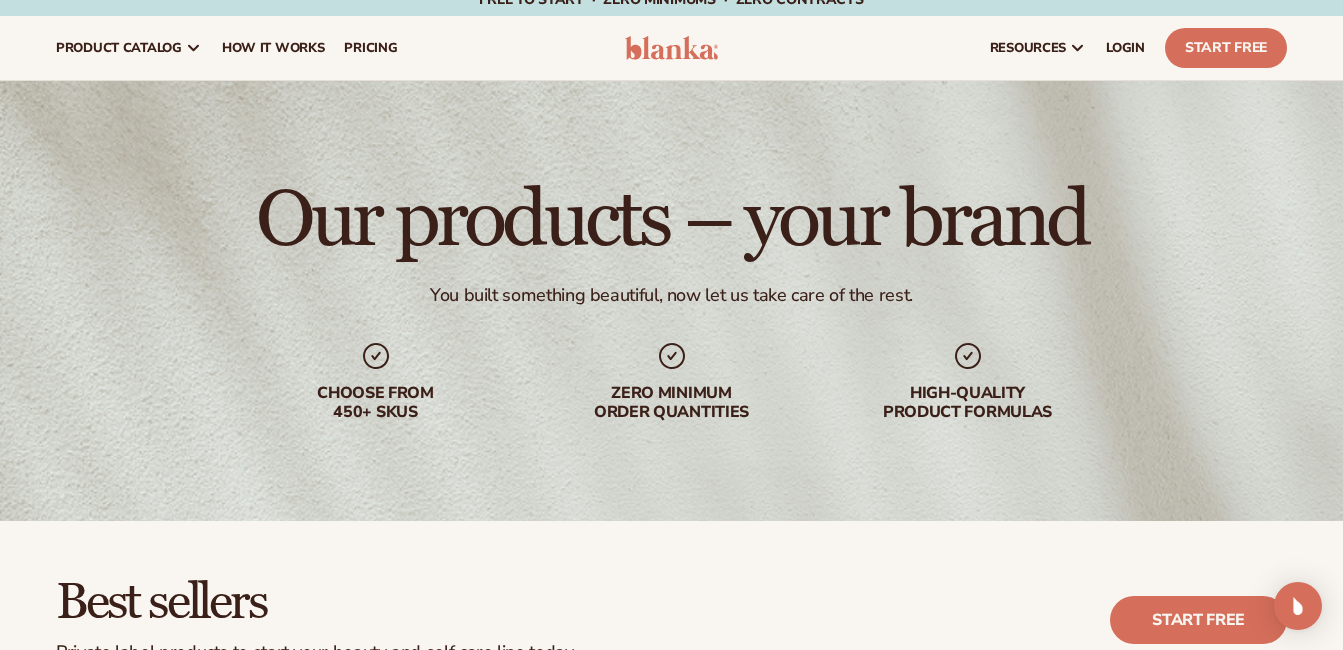 scroll, scrollTop: 0, scrollLeft: 0, axis: both 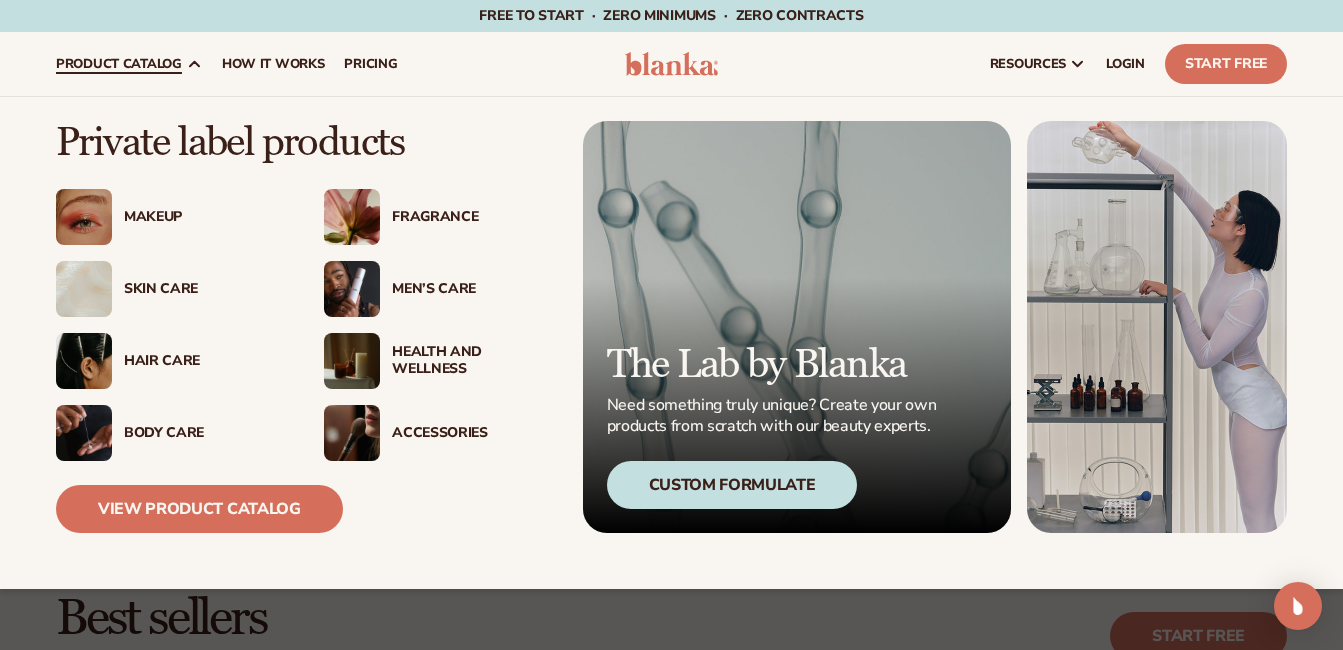 click at bounding box center (352, 361) 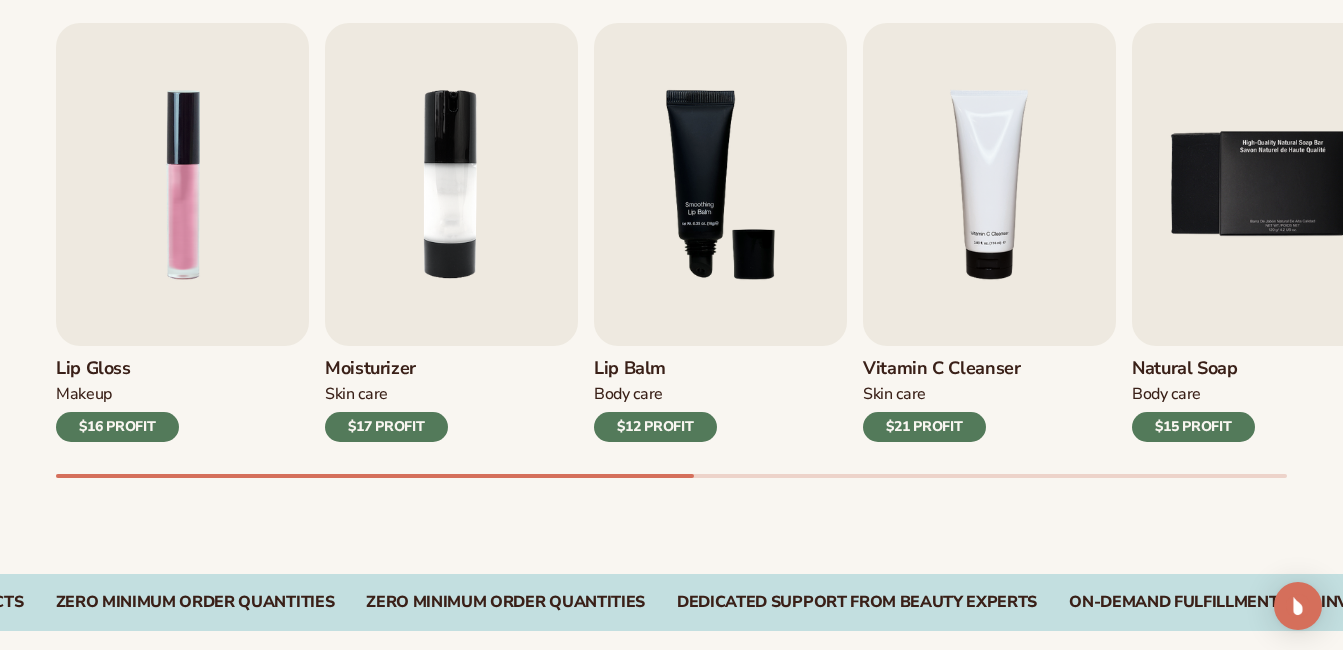 scroll, scrollTop: 720, scrollLeft: 0, axis: vertical 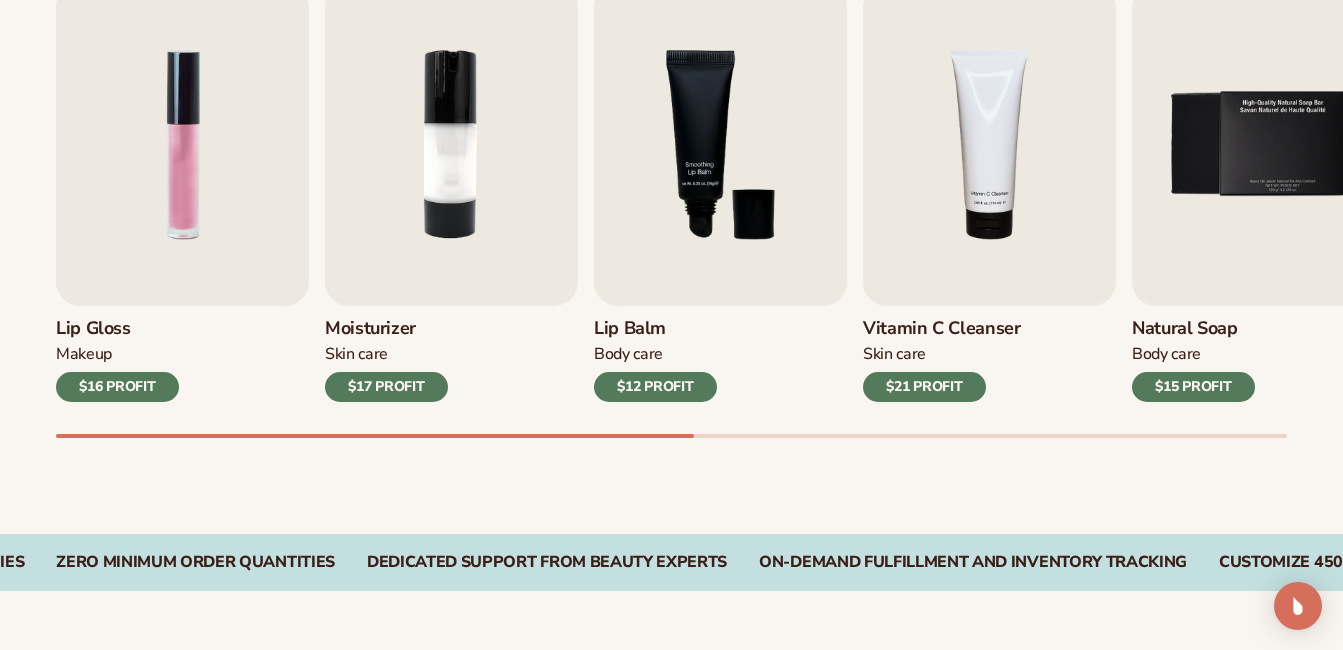 click on "$15 PROFIT" at bounding box center [1193, 387] 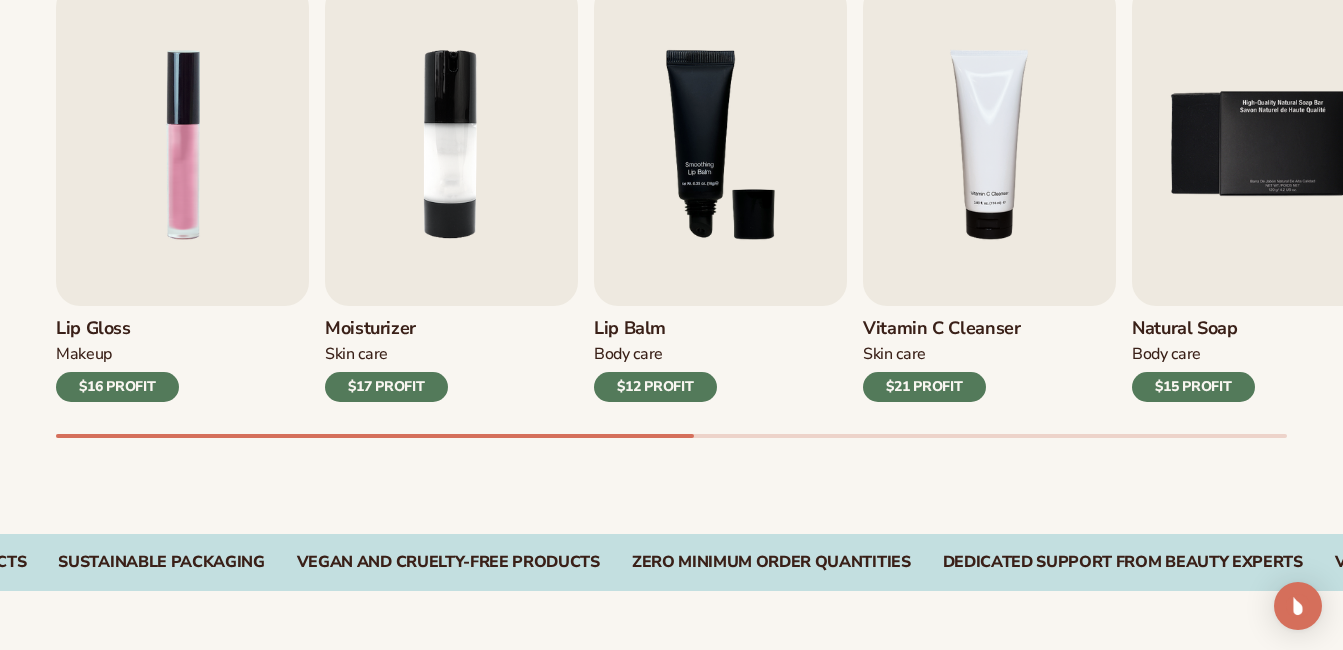 click on "Natural Soap" at bounding box center [1193, 329] 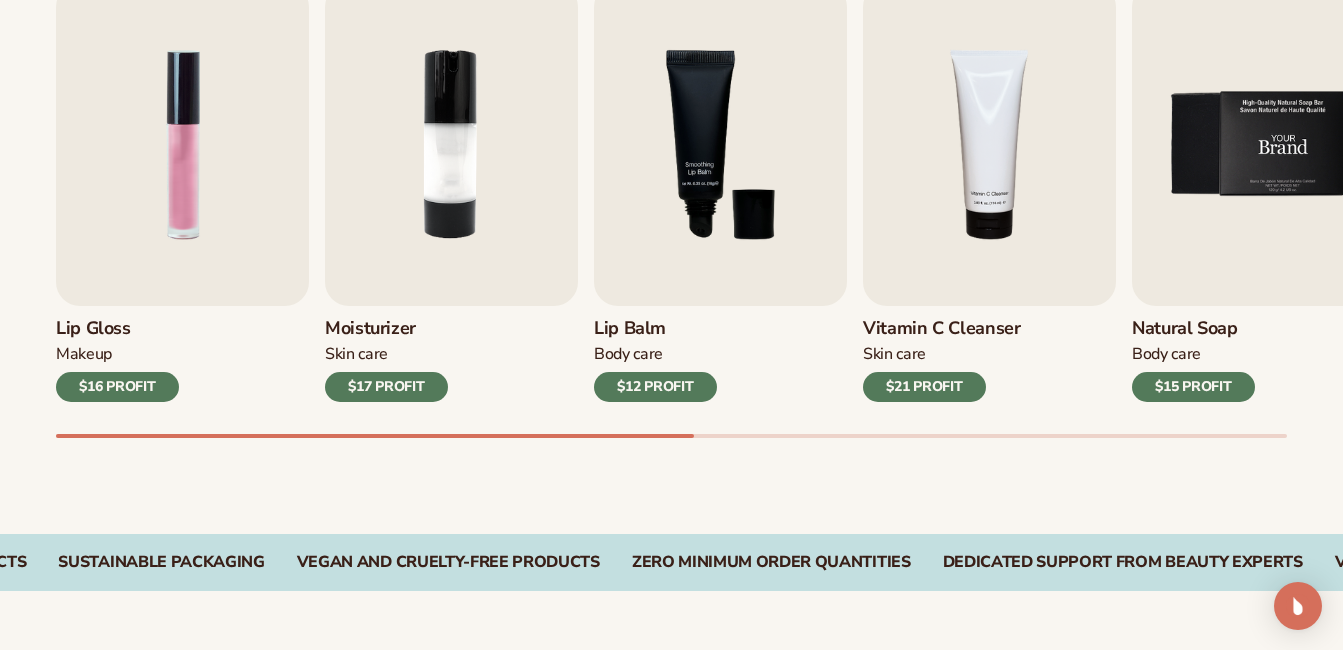 click at bounding box center [1258, 144] 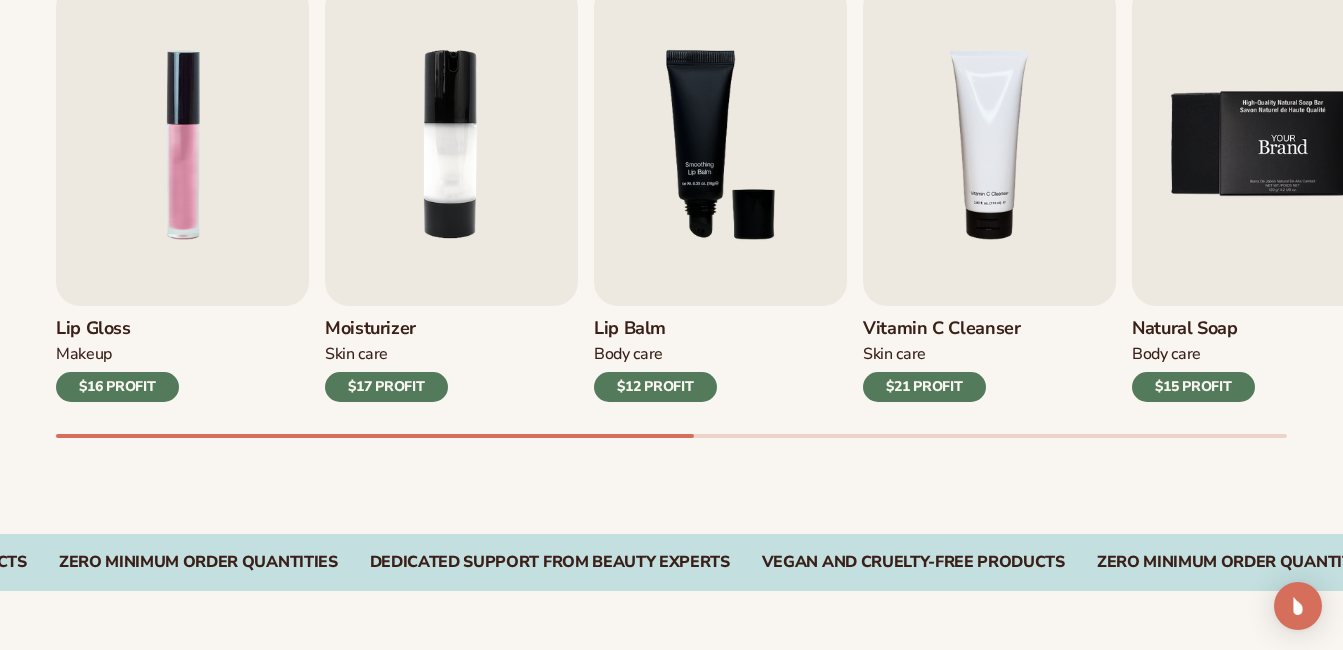 click at bounding box center (1258, 144) 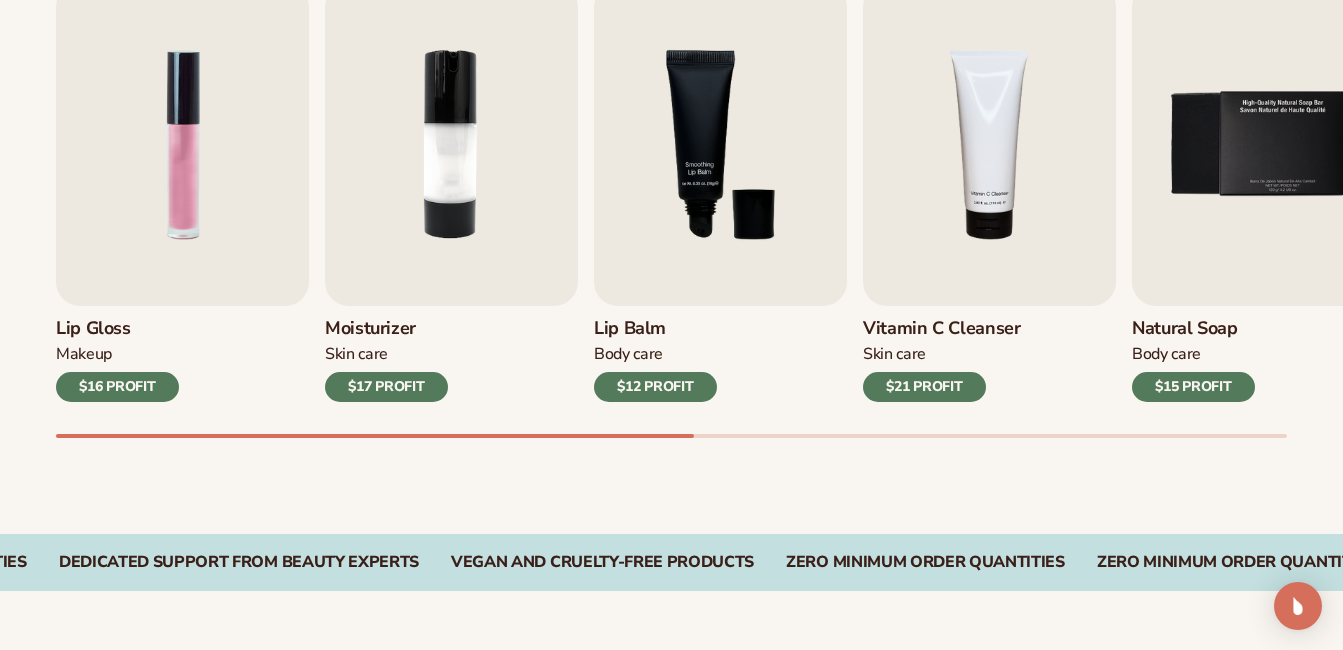 scroll, scrollTop: 0, scrollLeft: 0, axis: both 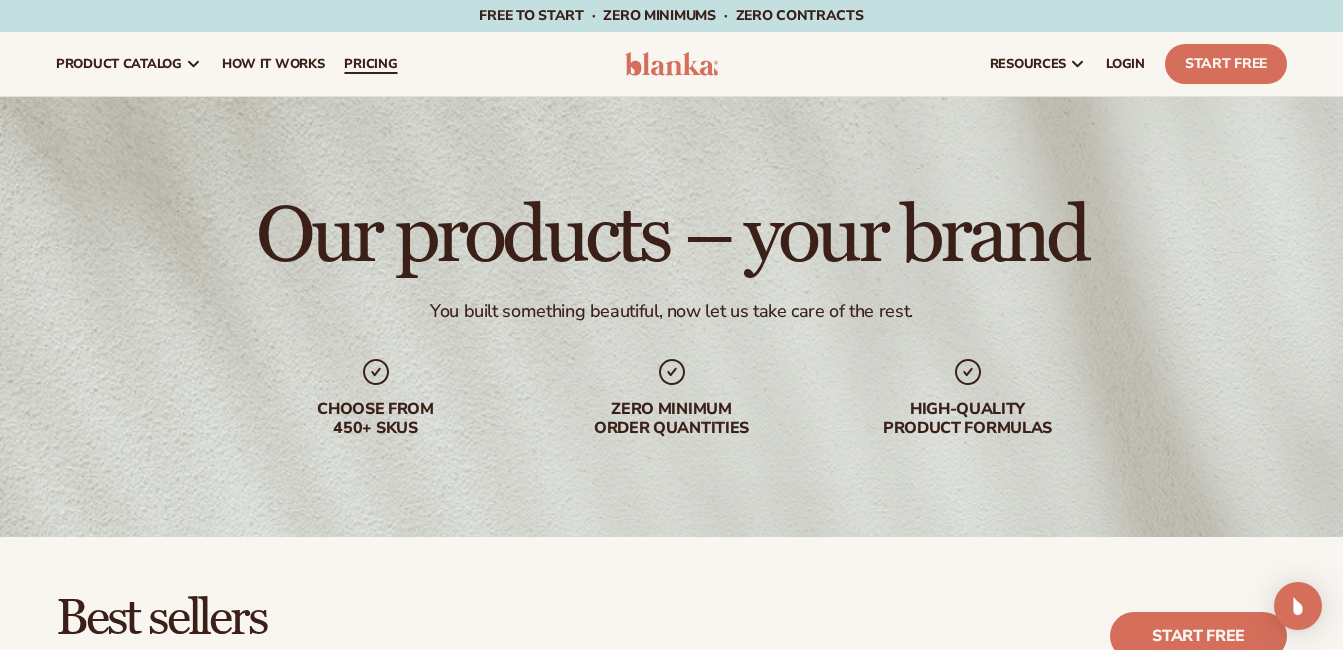 click on "pricing" at bounding box center [370, 64] 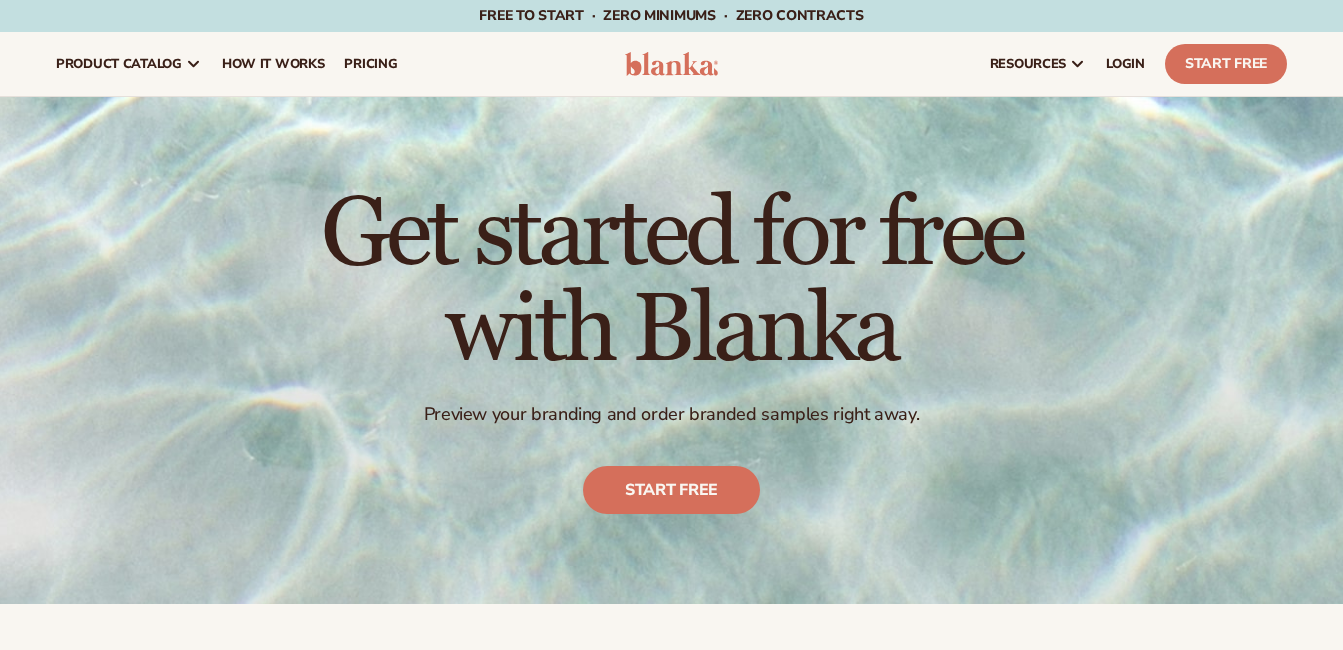 scroll, scrollTop: 0, scrollLeft: 0, axis: both 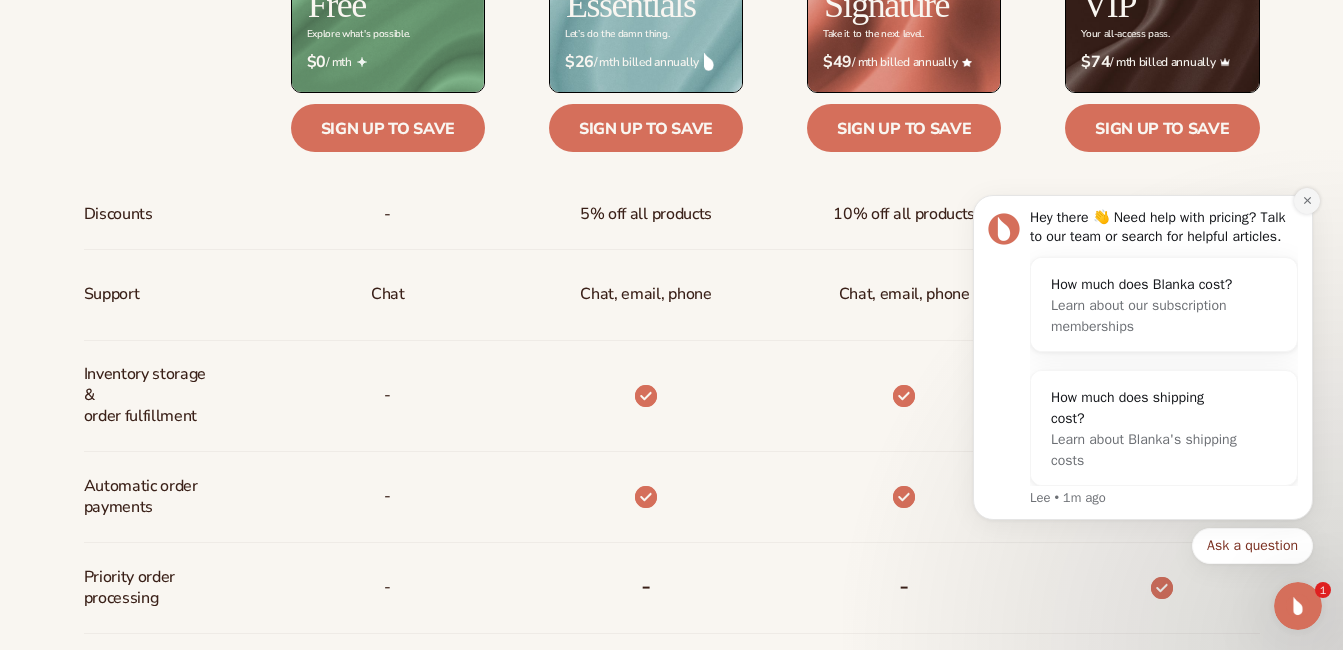 click 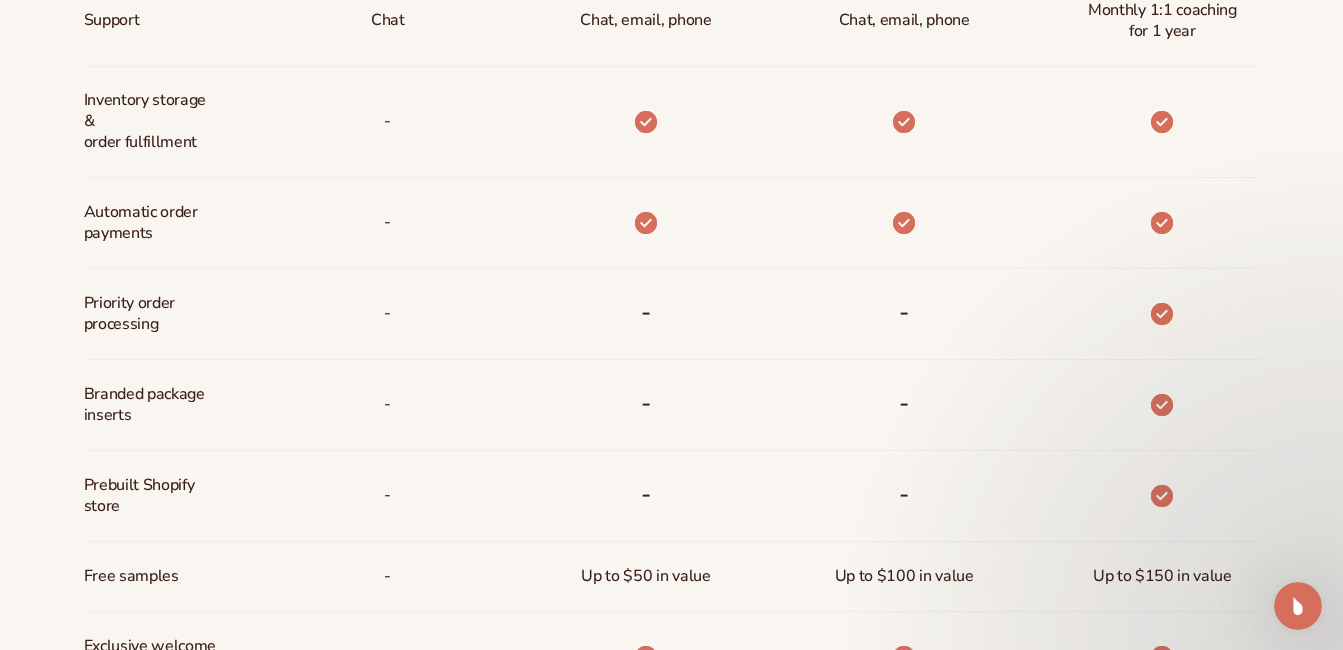 scroll, scrollTop: 1168, scrollLeft: 0, axis: vertical 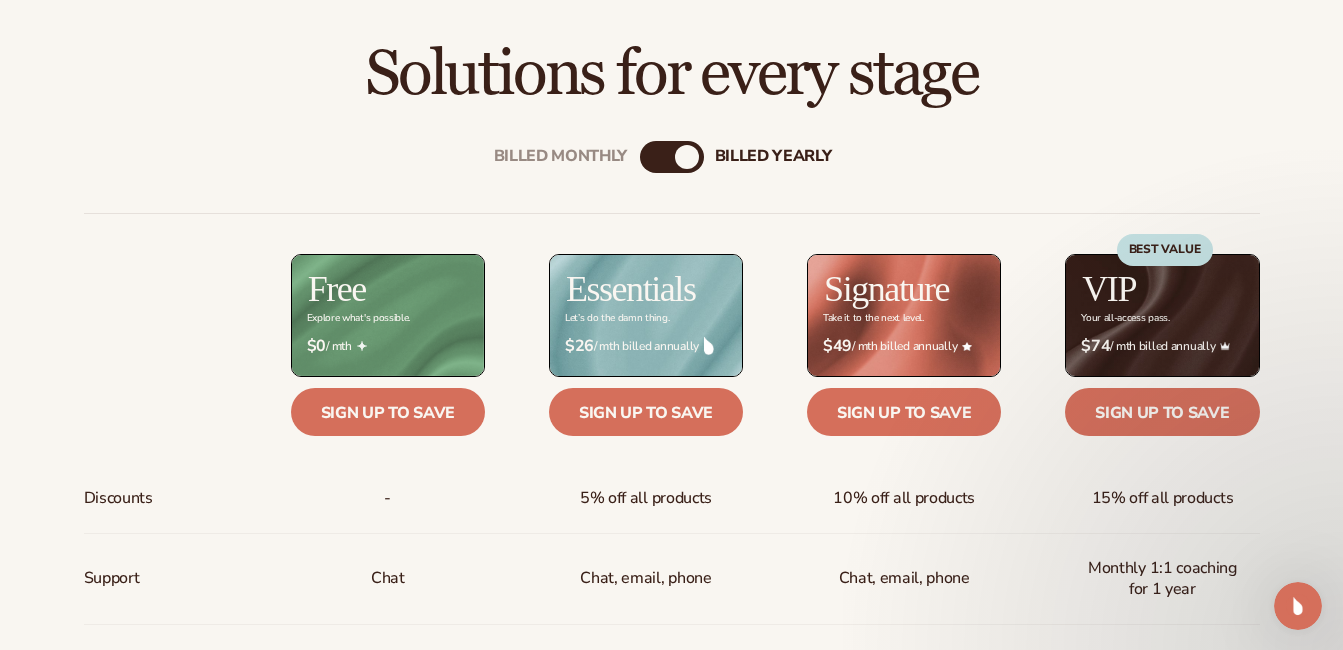 click on "Billed Monthly" at bounding box center [652, 157] 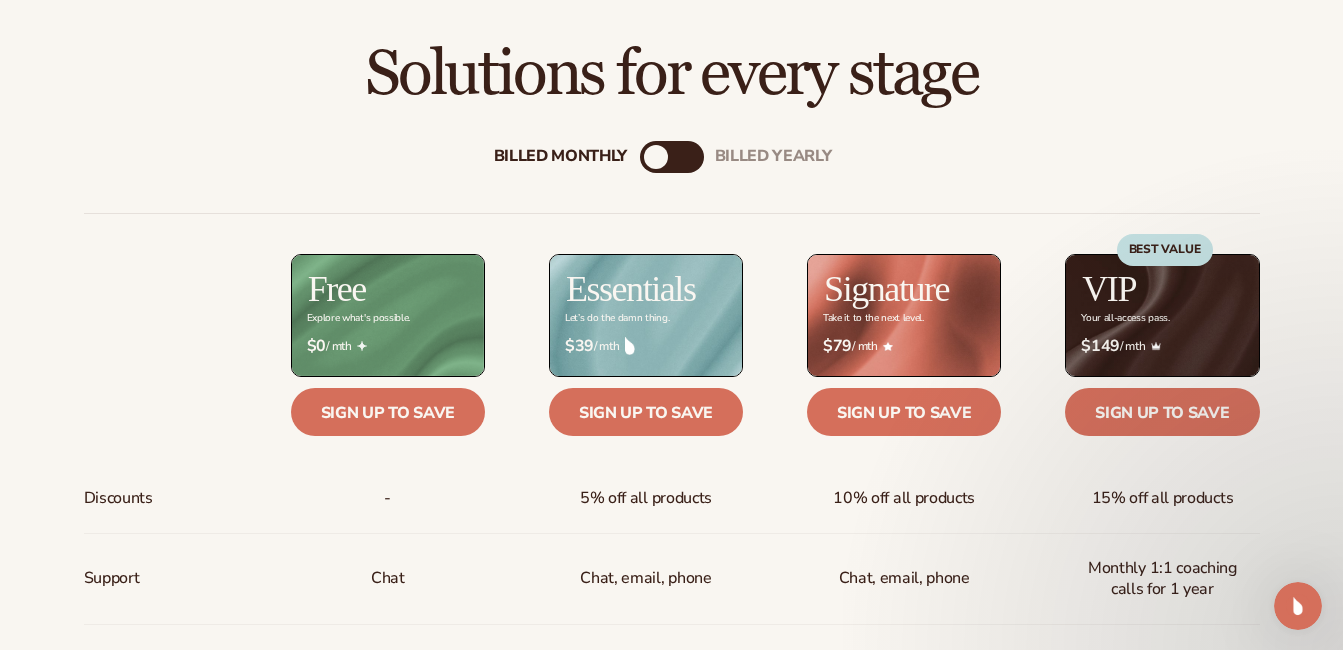 click on "billed Yearly" at bounding box center (692, 157) 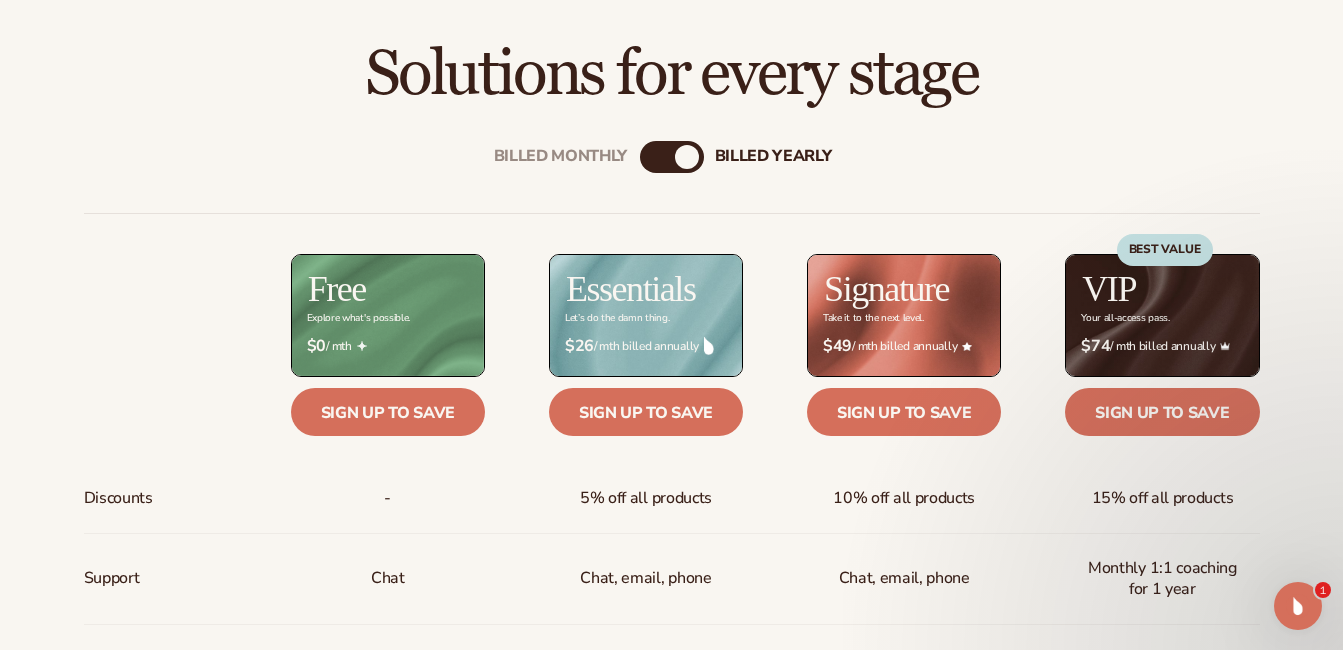 click on "Billed Monthly" at bounding box center [652, 157] 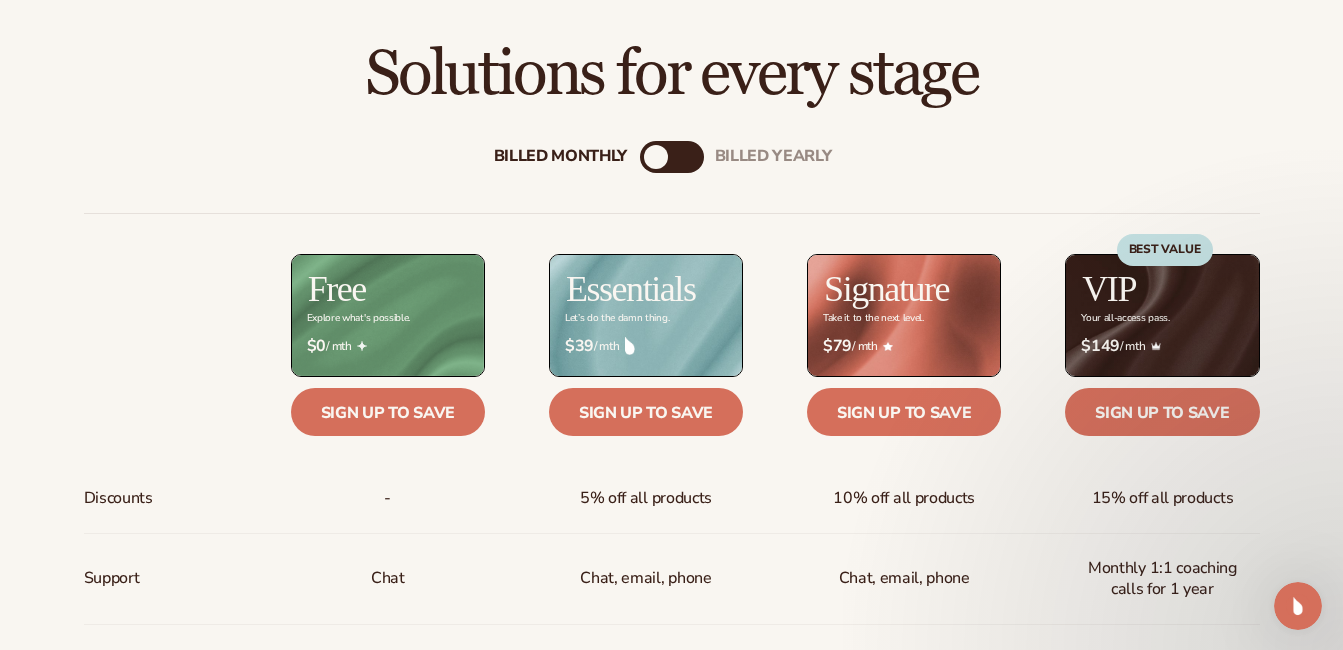click on "Billed Monthly" at bounding box center (656, 157) 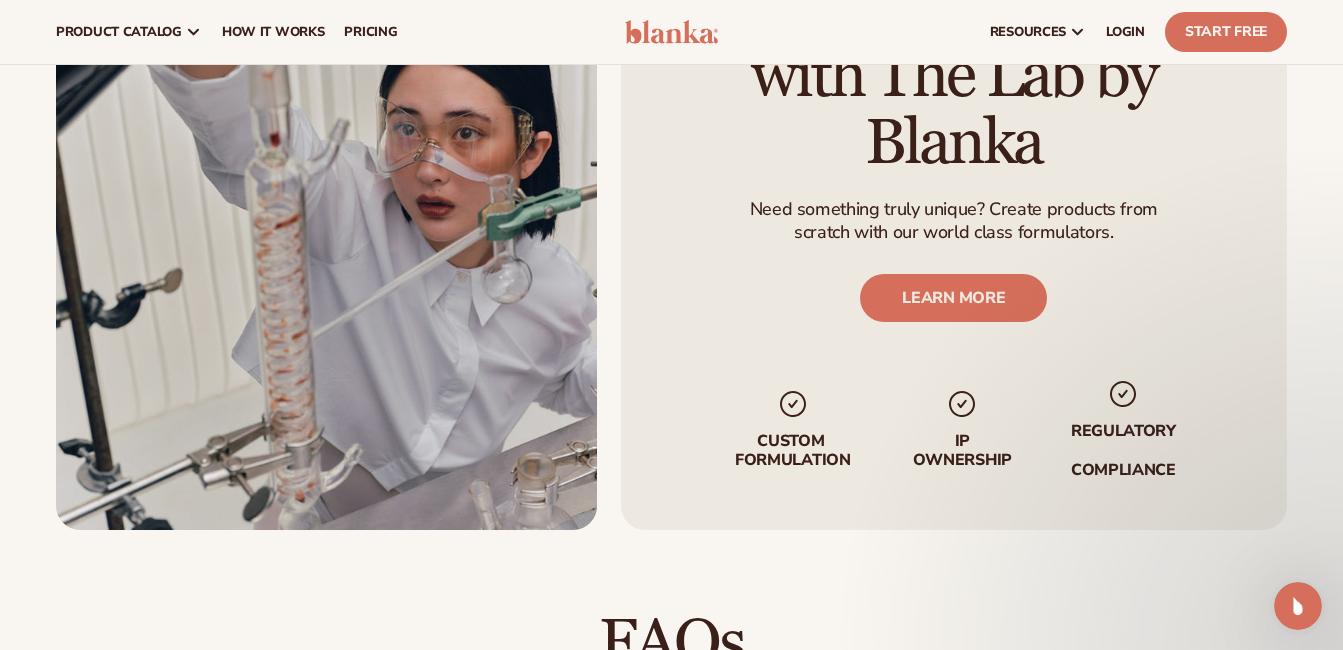 scroll, scrollTop: 2275, scrollLeft: 0, axis: vertical 